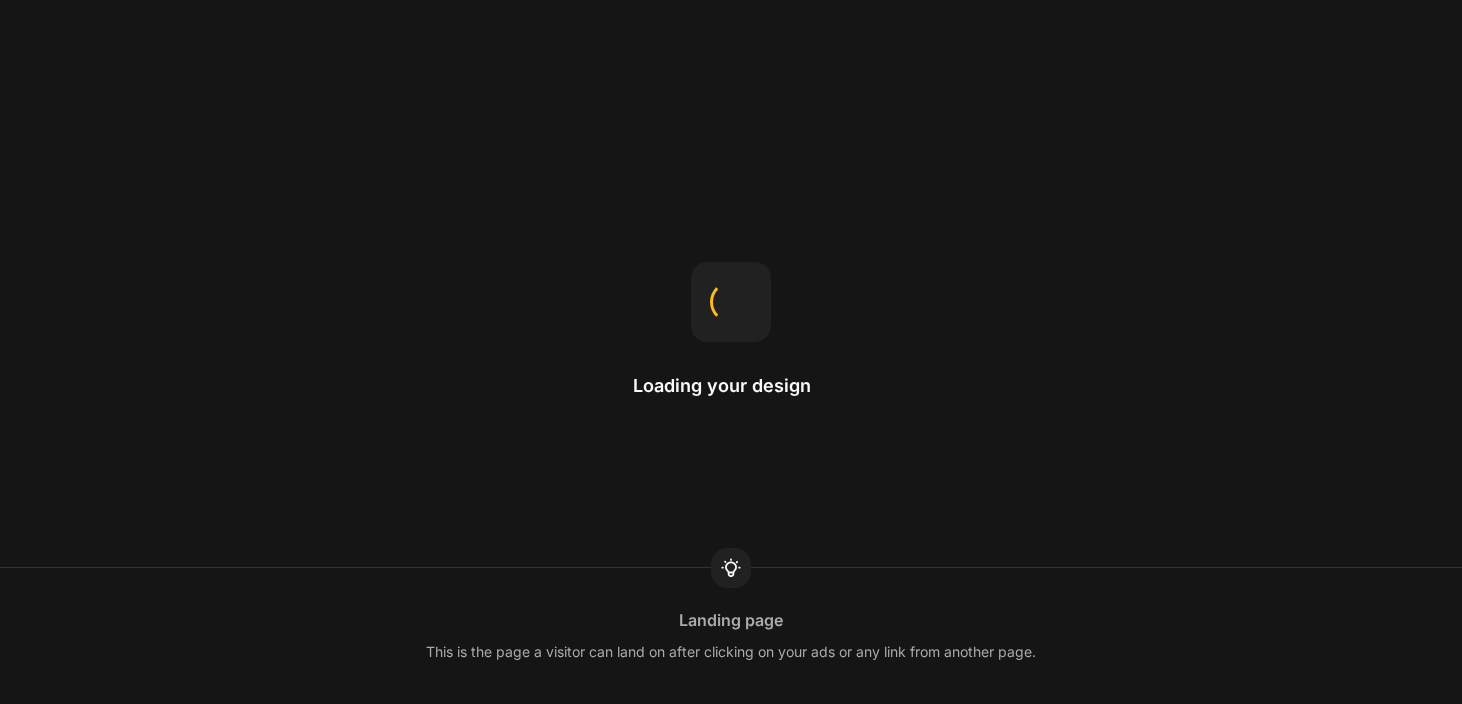 scroll, scrollTop: 0, scrollLeft: 0, axis: both 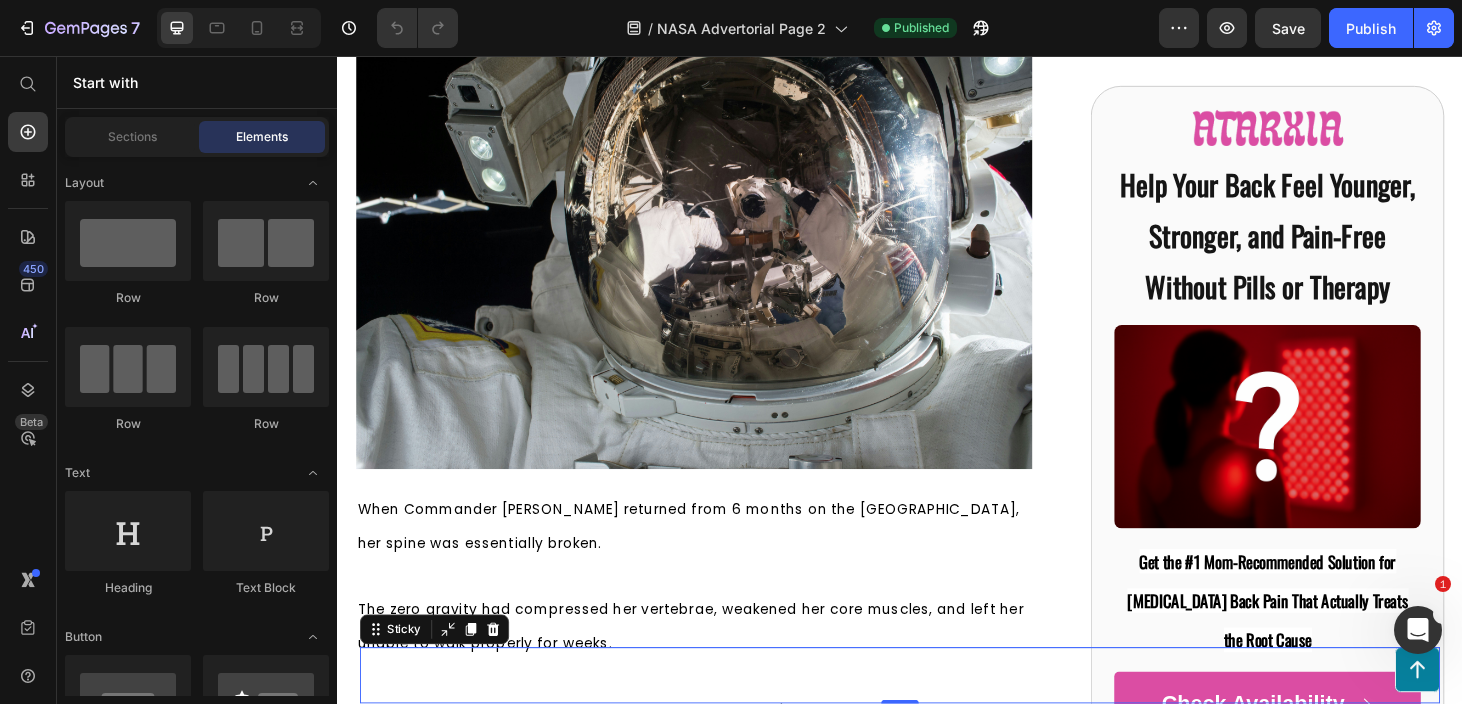 click on "Button" at bounding box center [937, 717] 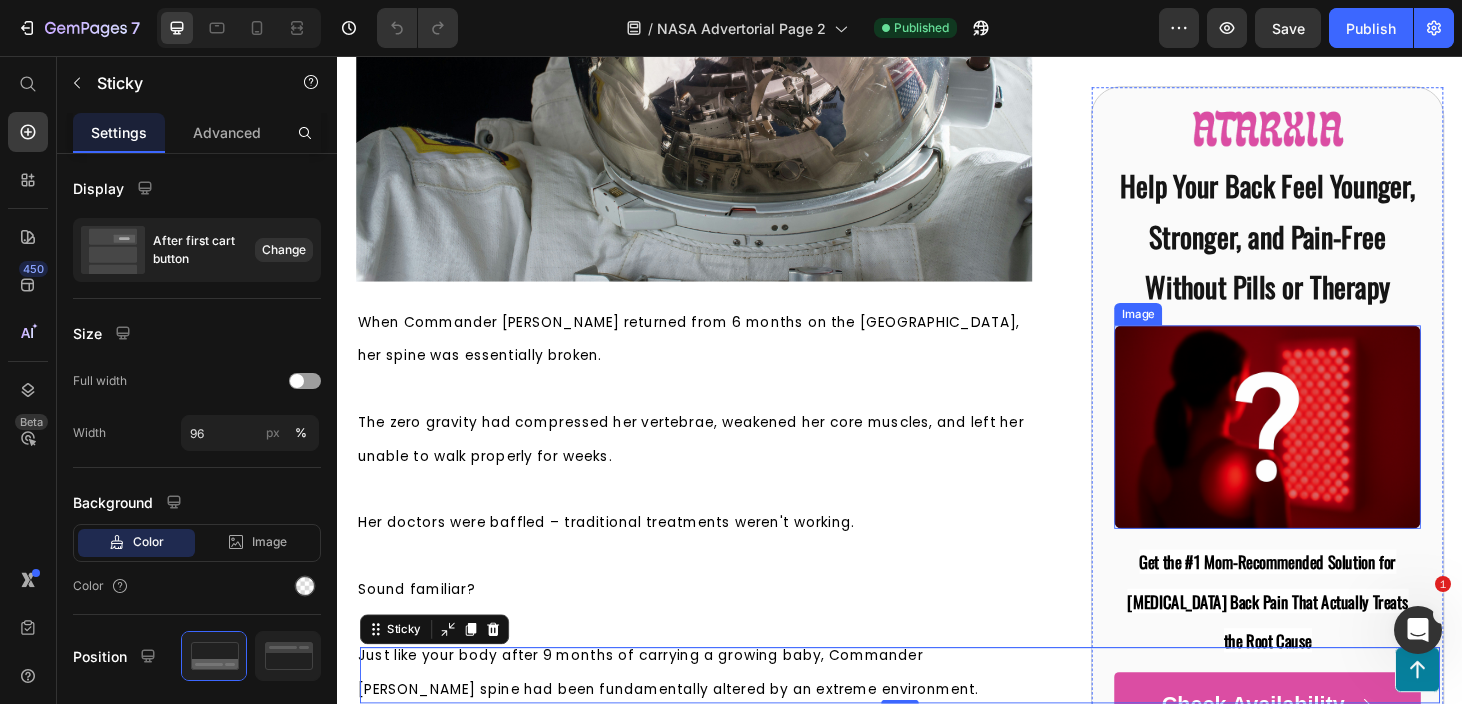 scroll, scrollTop: 685, scrollLeft: 0, axis: vertical 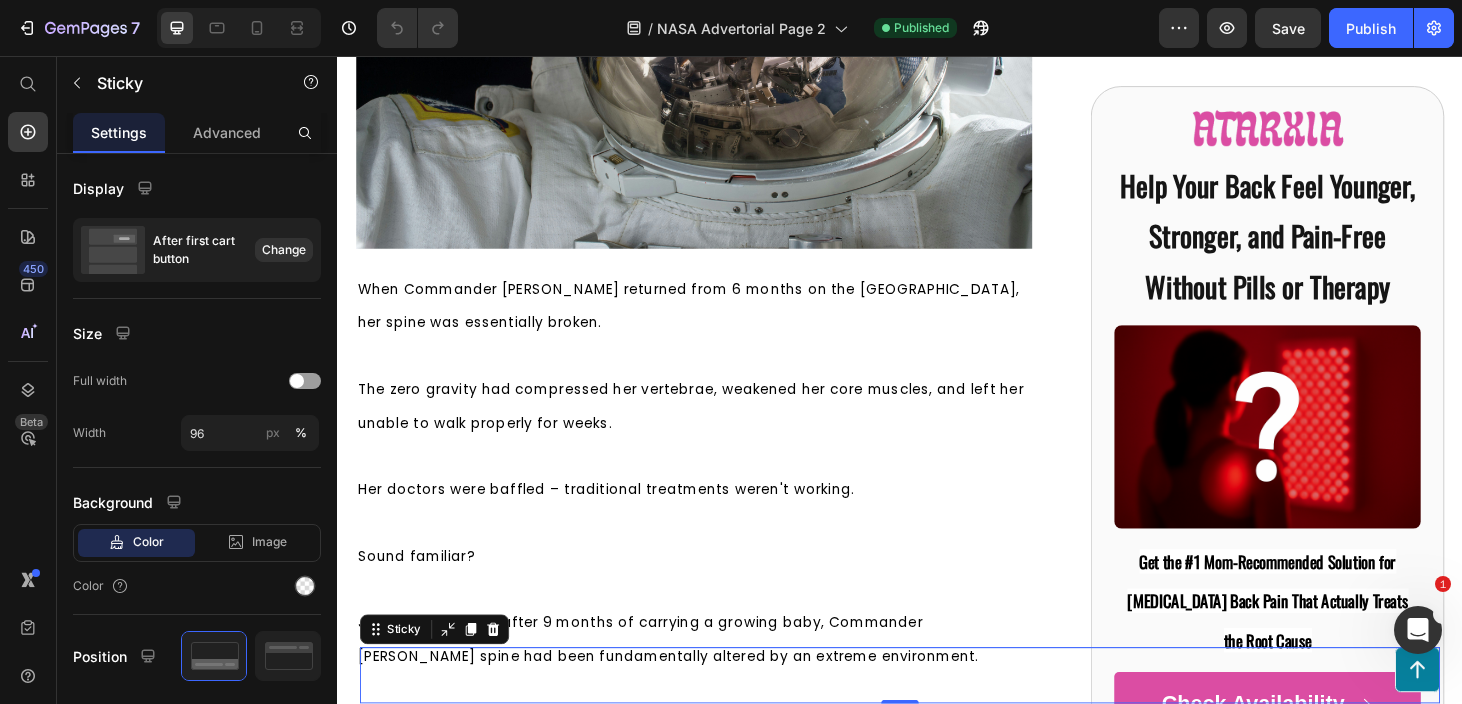 click 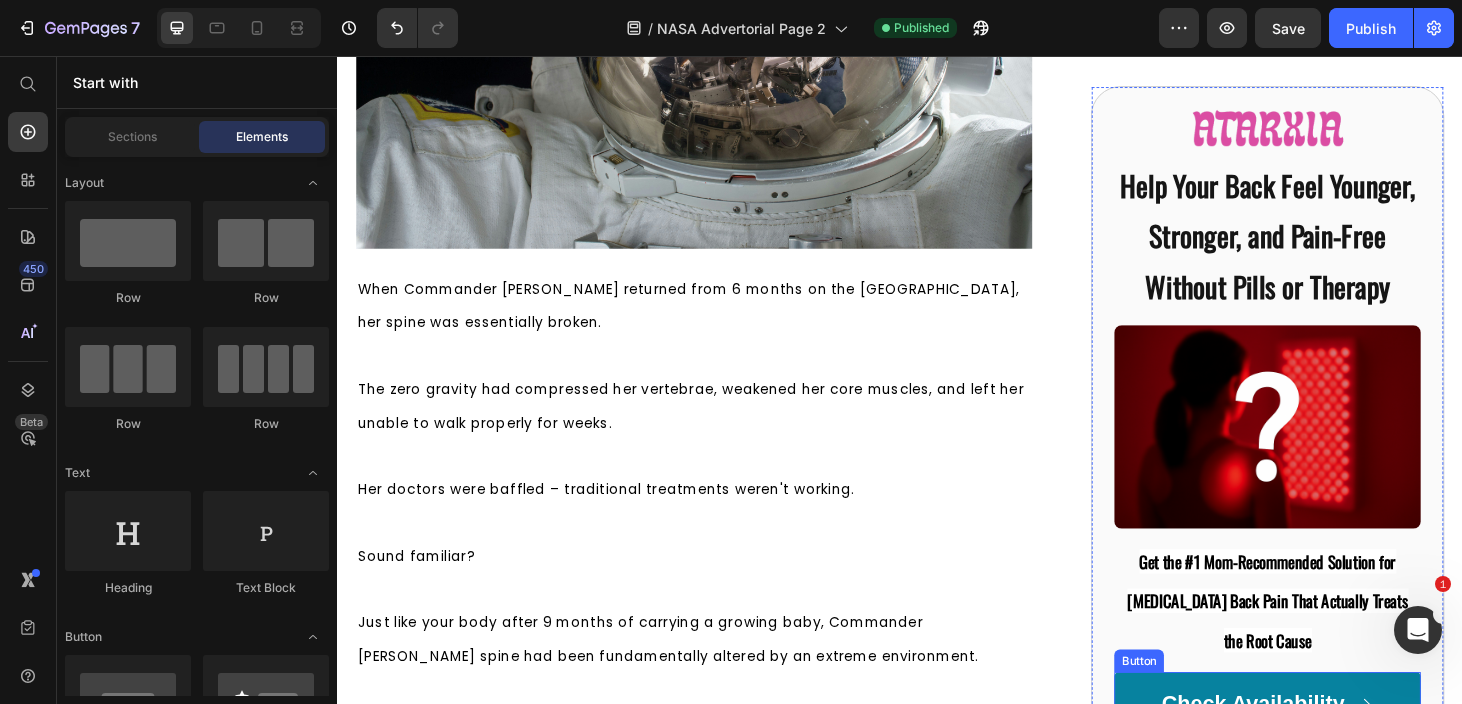 click on "Check Availability" at bounding box center [1328, 749] 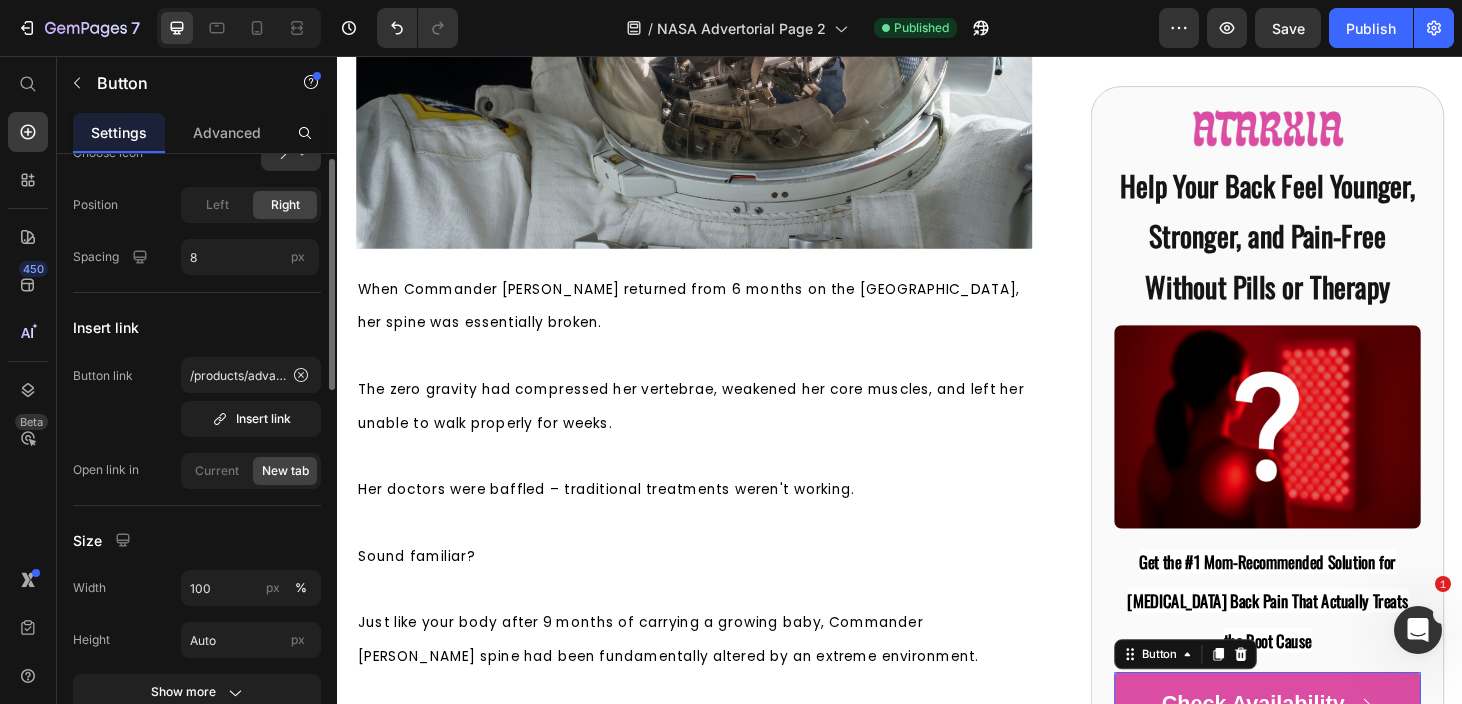scroll, scrollTop: 103, scrollLeft: 0, axis: vertical 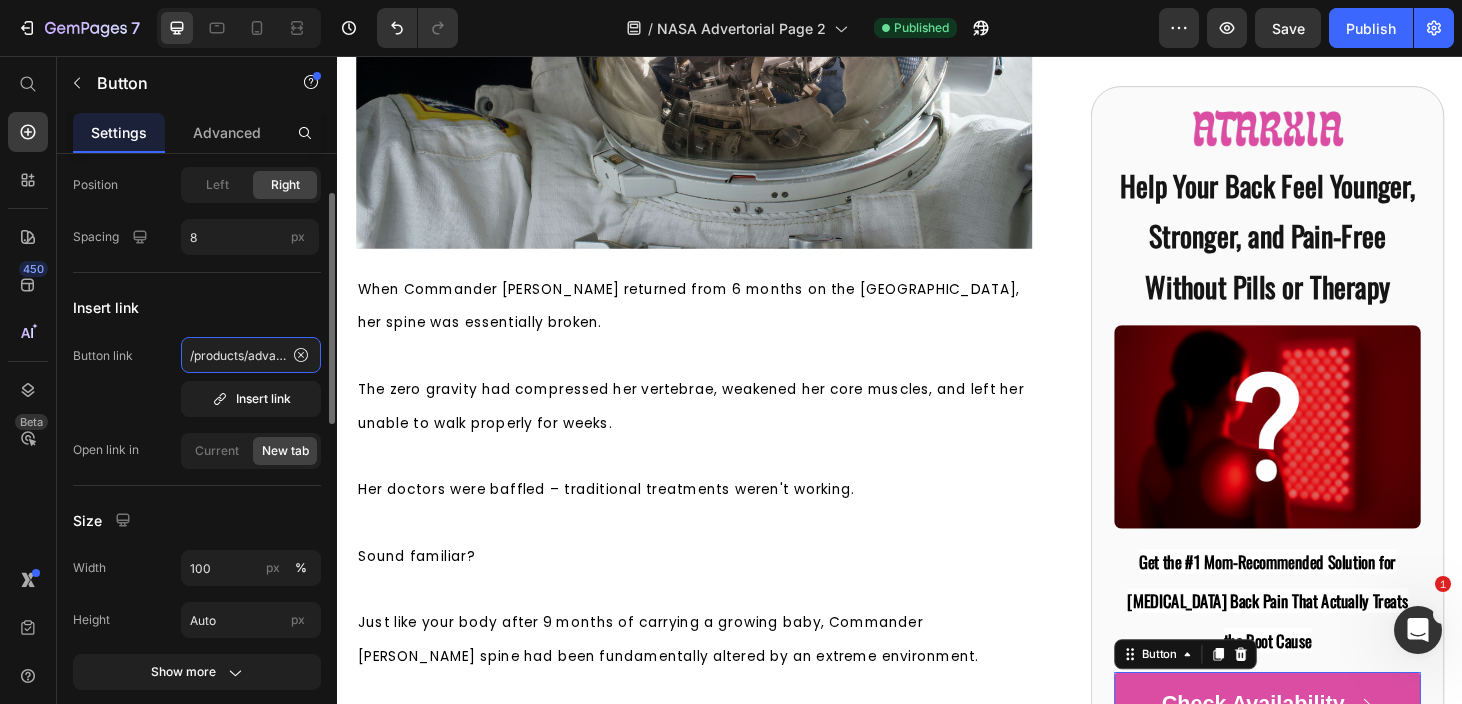 click on "/products/advanced-natural-[MEDICAL_DATA]-strips" 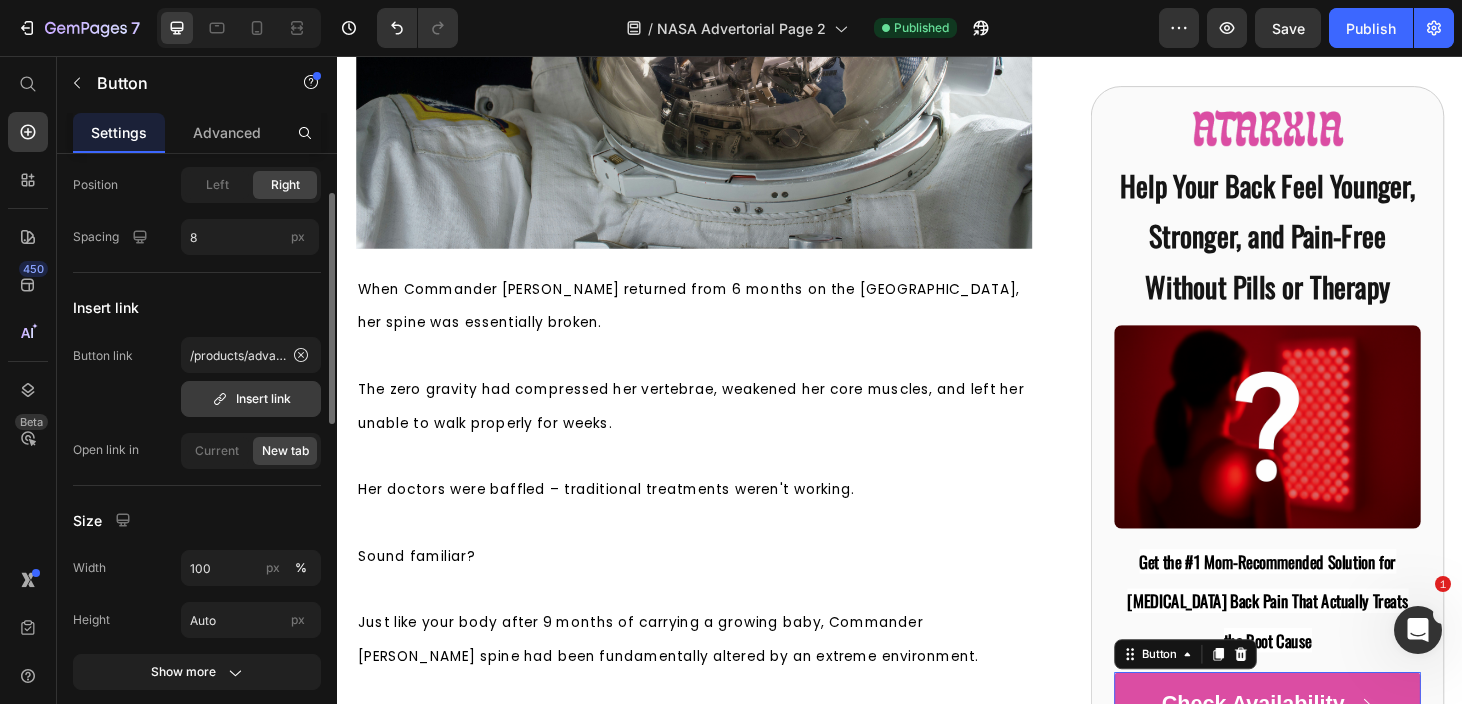 click on "Insert link" at bounding box center [251, 399] 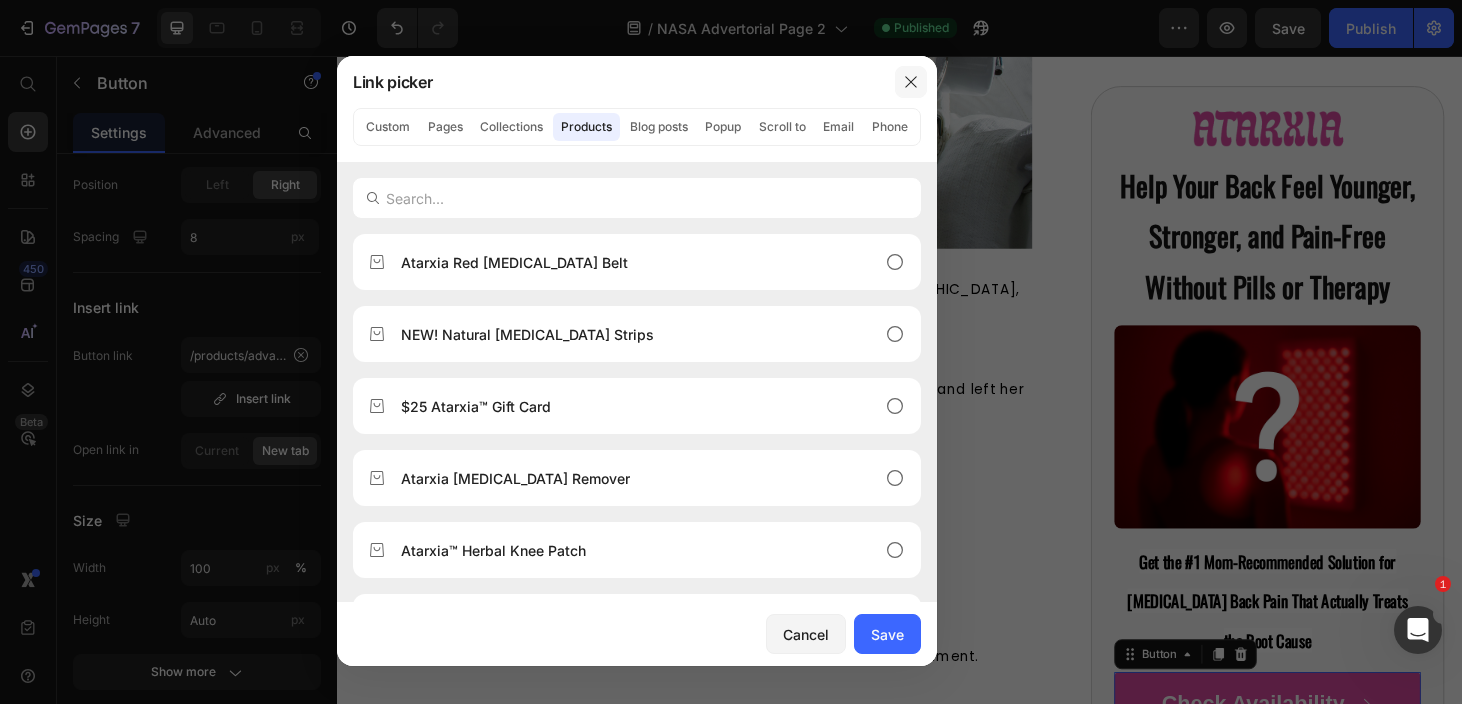 click at bounding box center [911, 82] 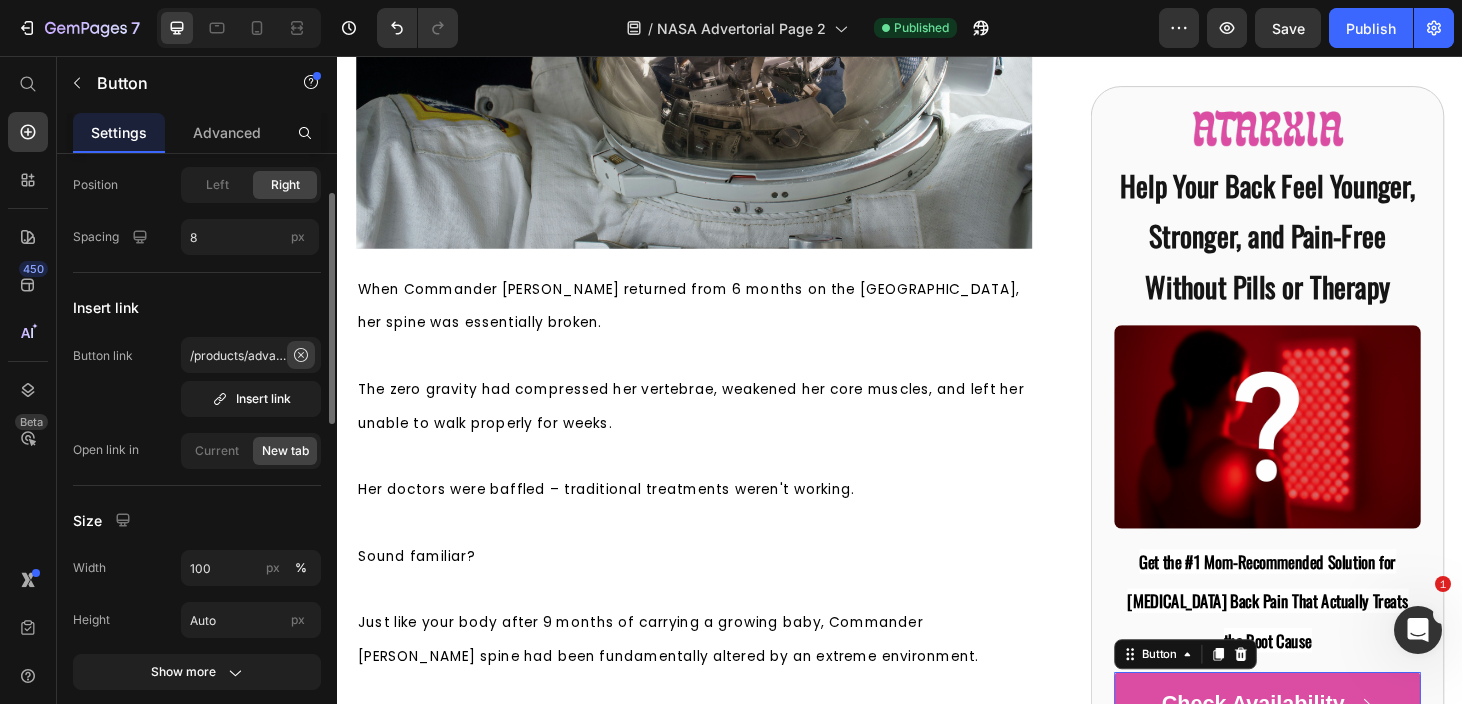 click 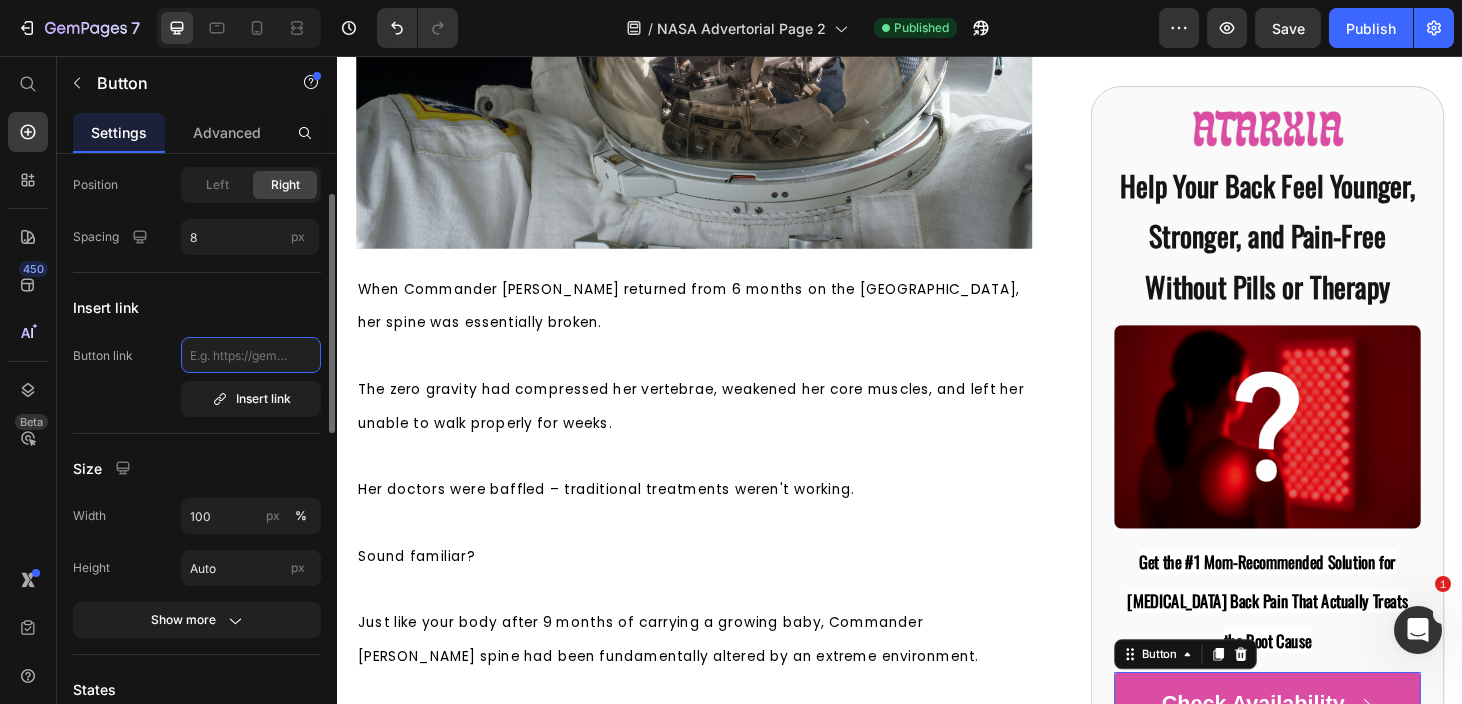 paste on "[URL][DOMAIN_NAME][MEDICAL_DATA]" 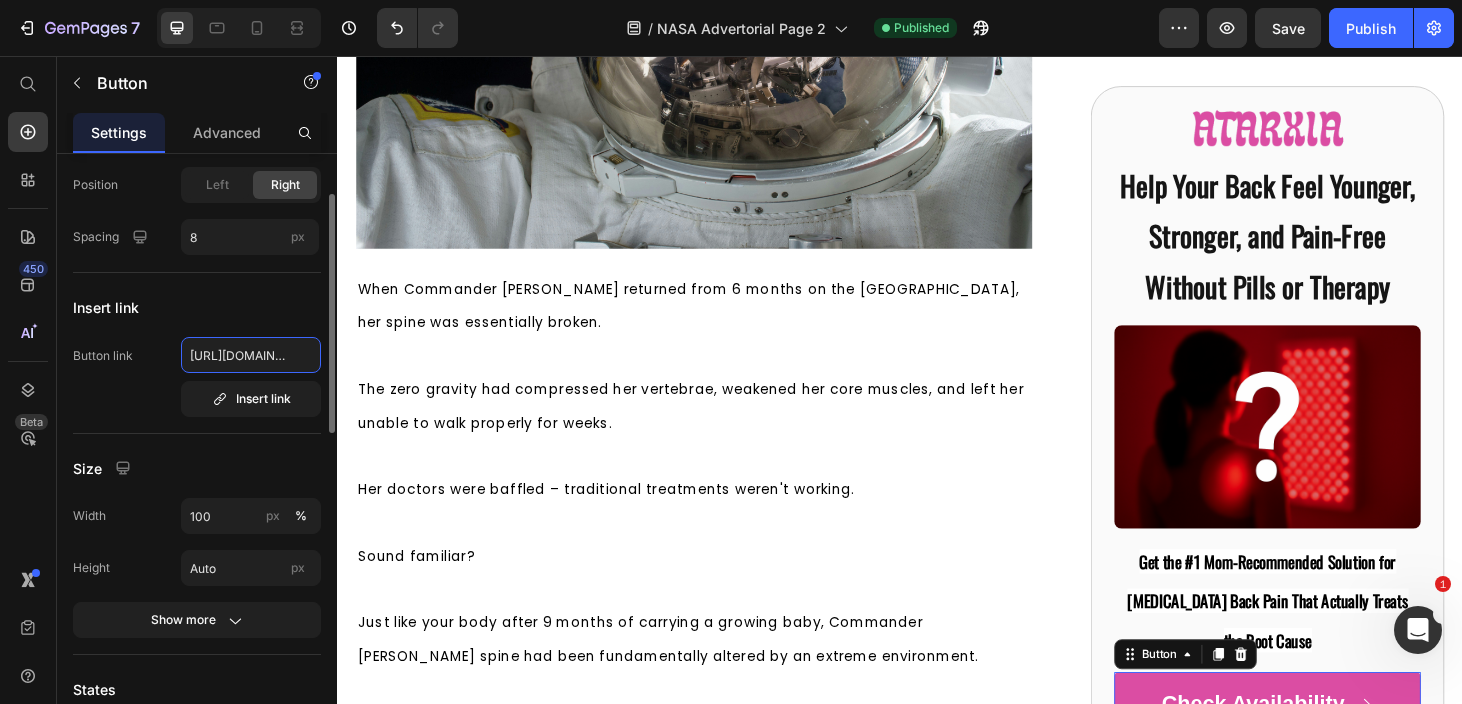 scroll, scrollTop: 0, scrollLeft: 263, axis: horizontal 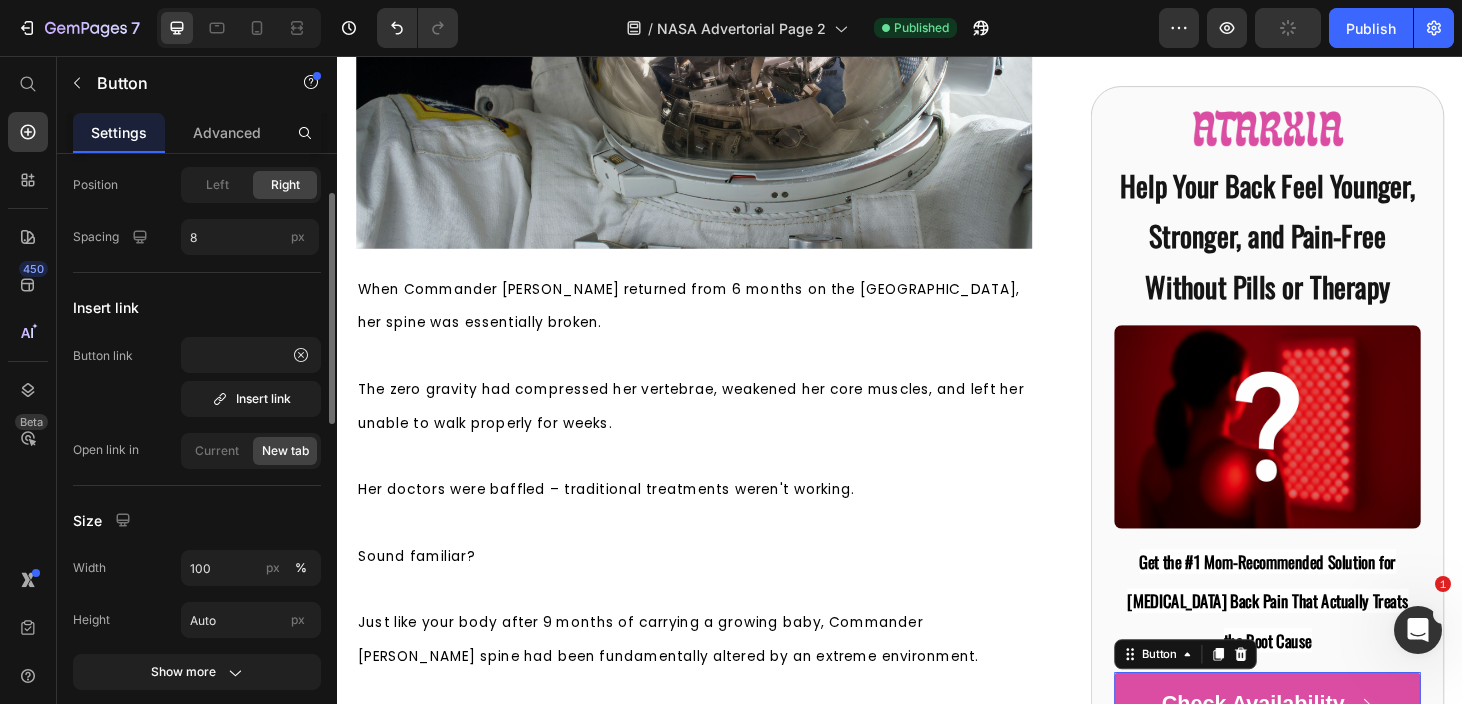 click on "Button link [URL][DOMAIN_NAME][MEDICAL_DATA]  Insert link" at bounding box center (197, 377) 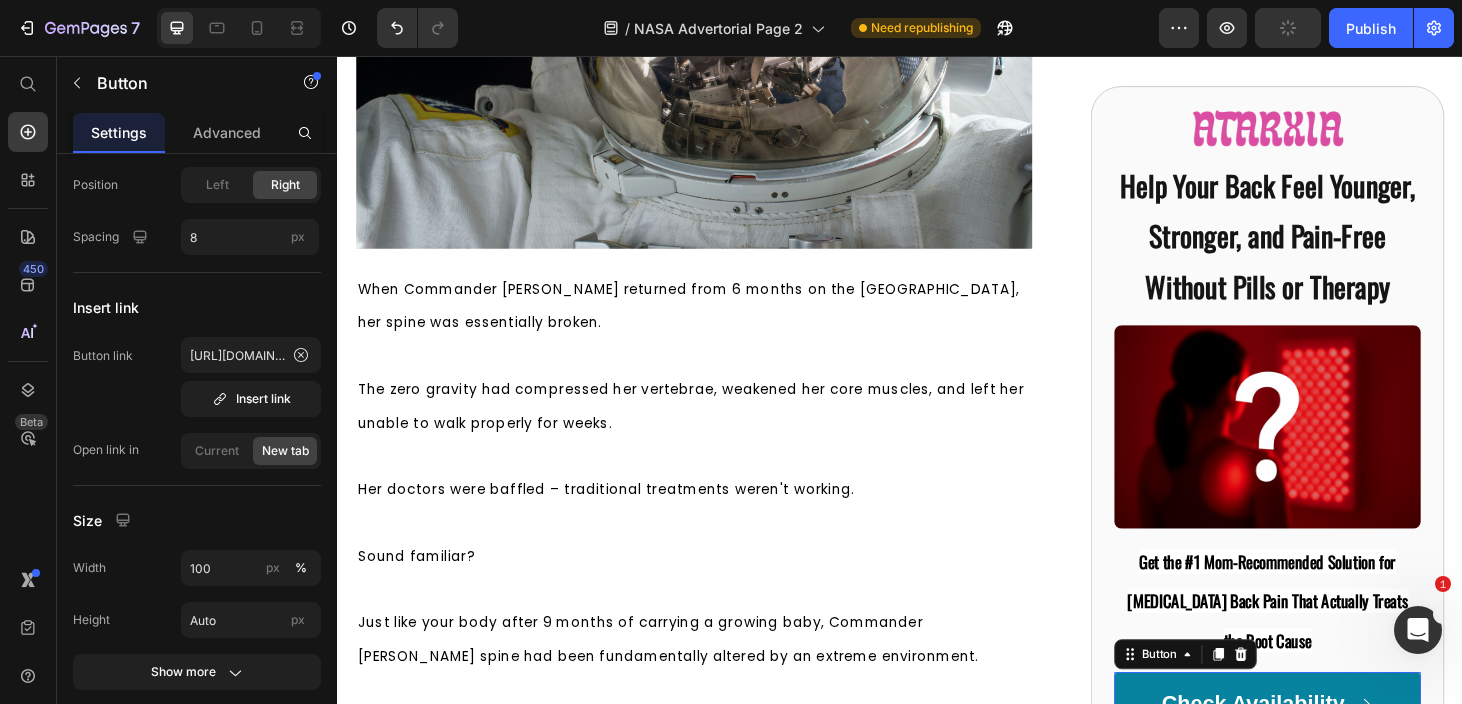 click on "Check Availability" at bounding box center [1328, 749] 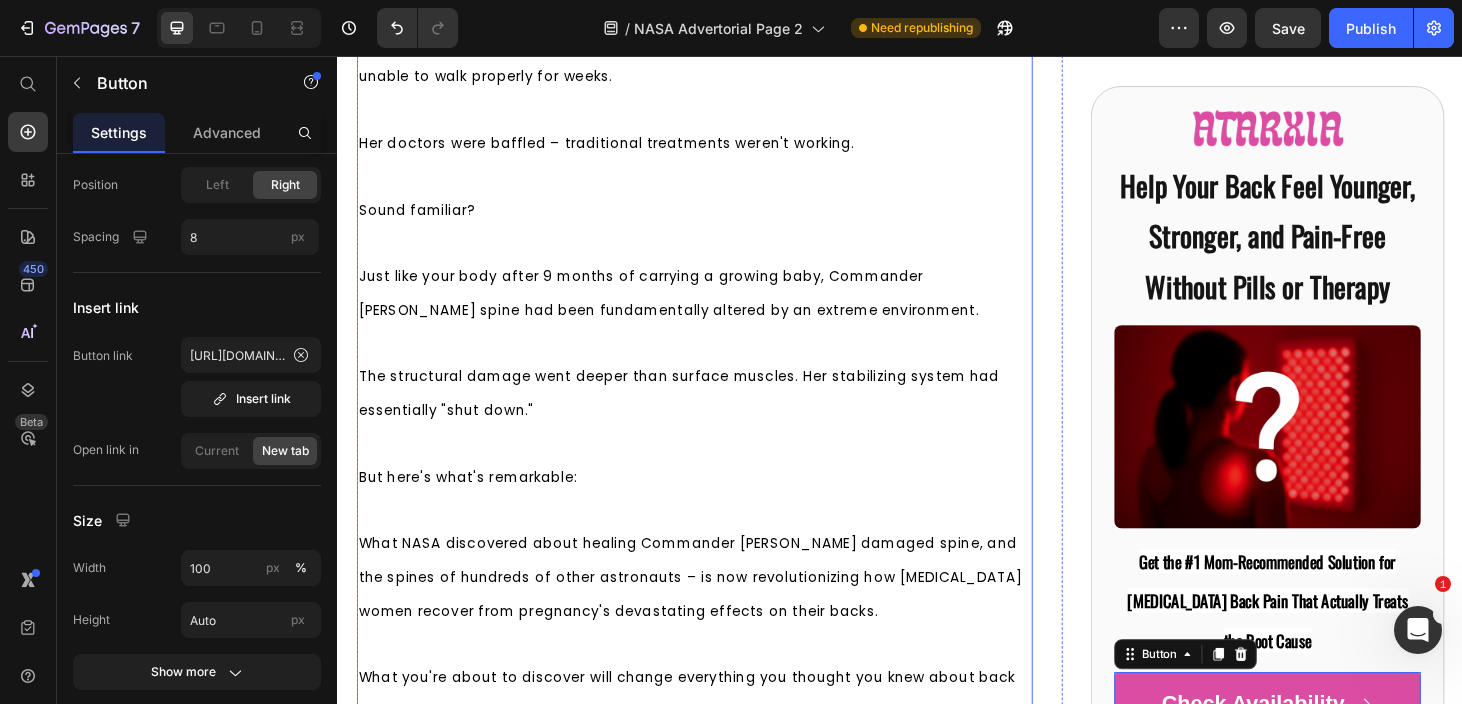scroll, scrollTop: 1185, scrollLeft: 0, axis: vertical 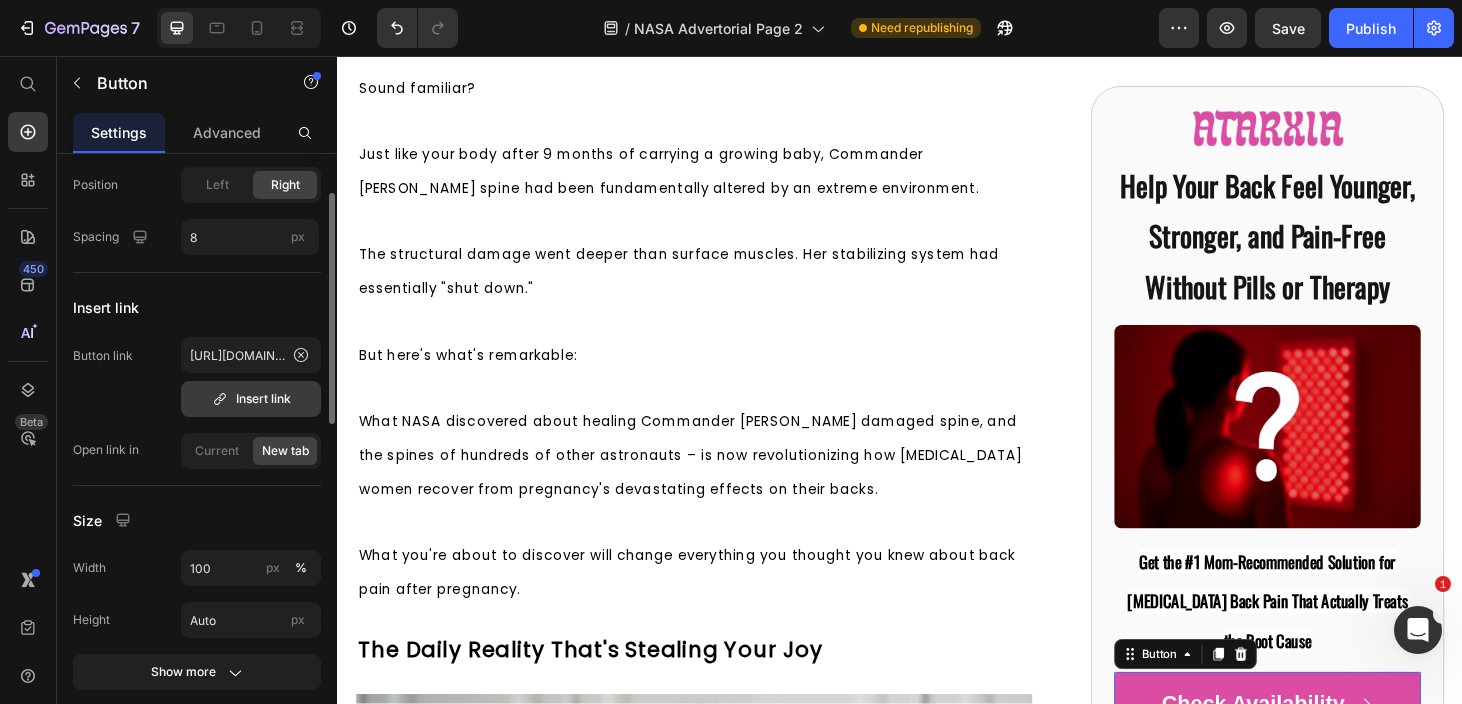 click on "Insert link" at bounding box center (251, 399) 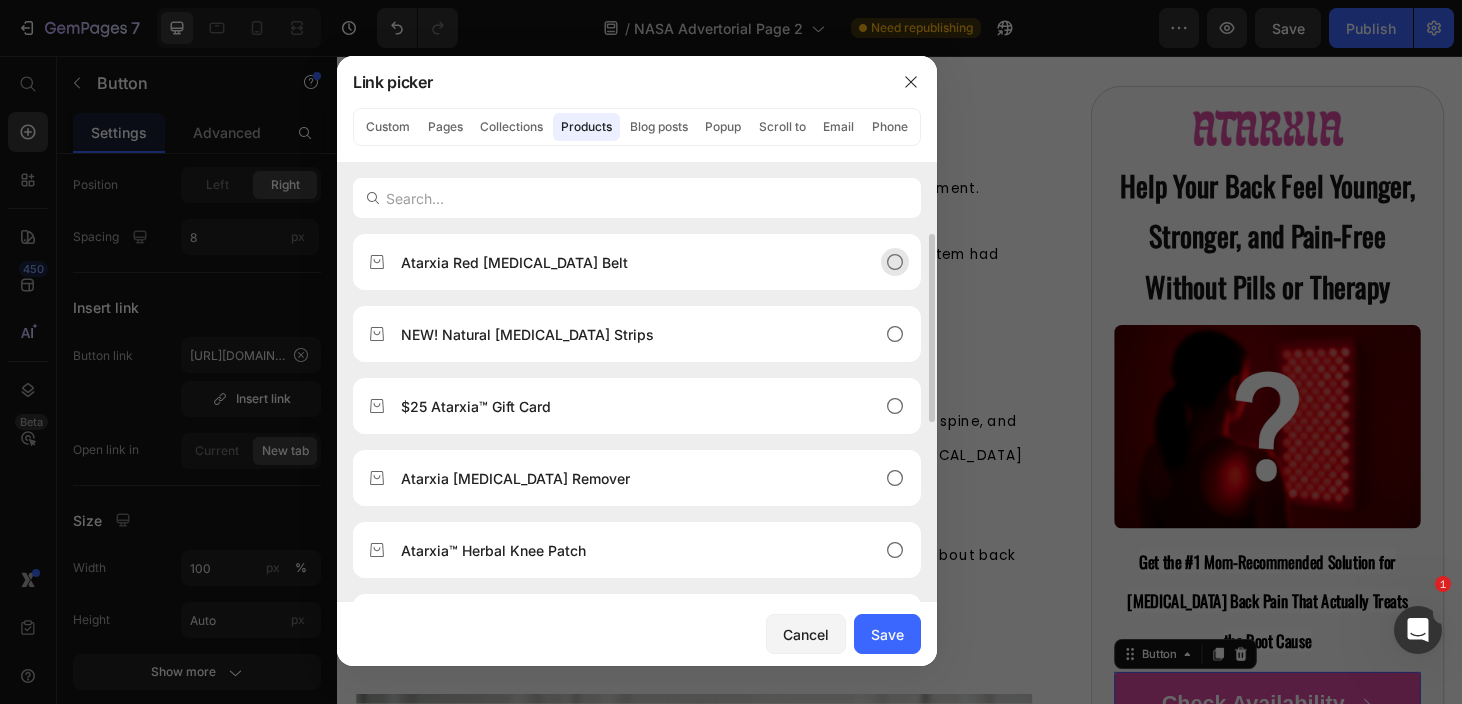 click on "Atarxia Red [MEDICAL_DATA] Belt" at bounding box center [621, 262] 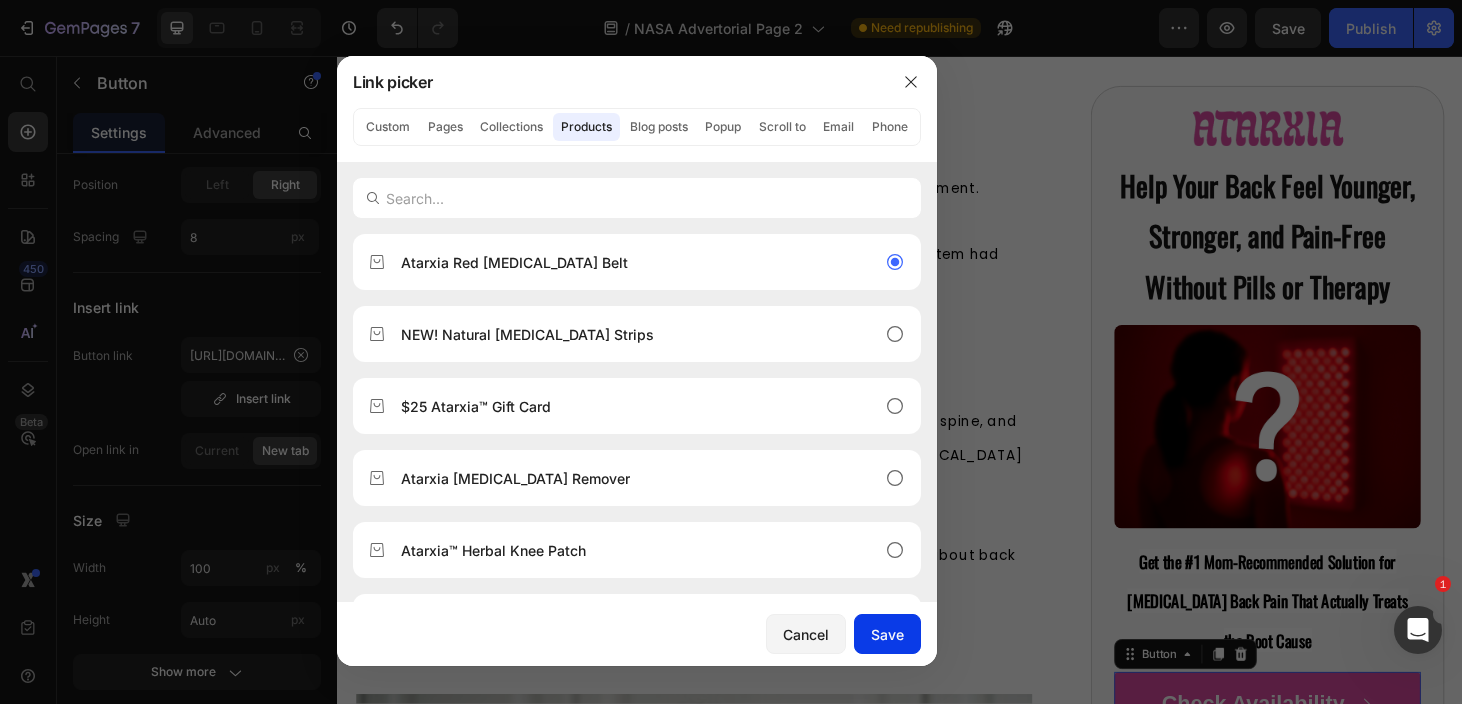 drag, startPoint x: 604, startPoint y: 608, endPoint x: 902, endPoint y: 626, distance: 298.54312 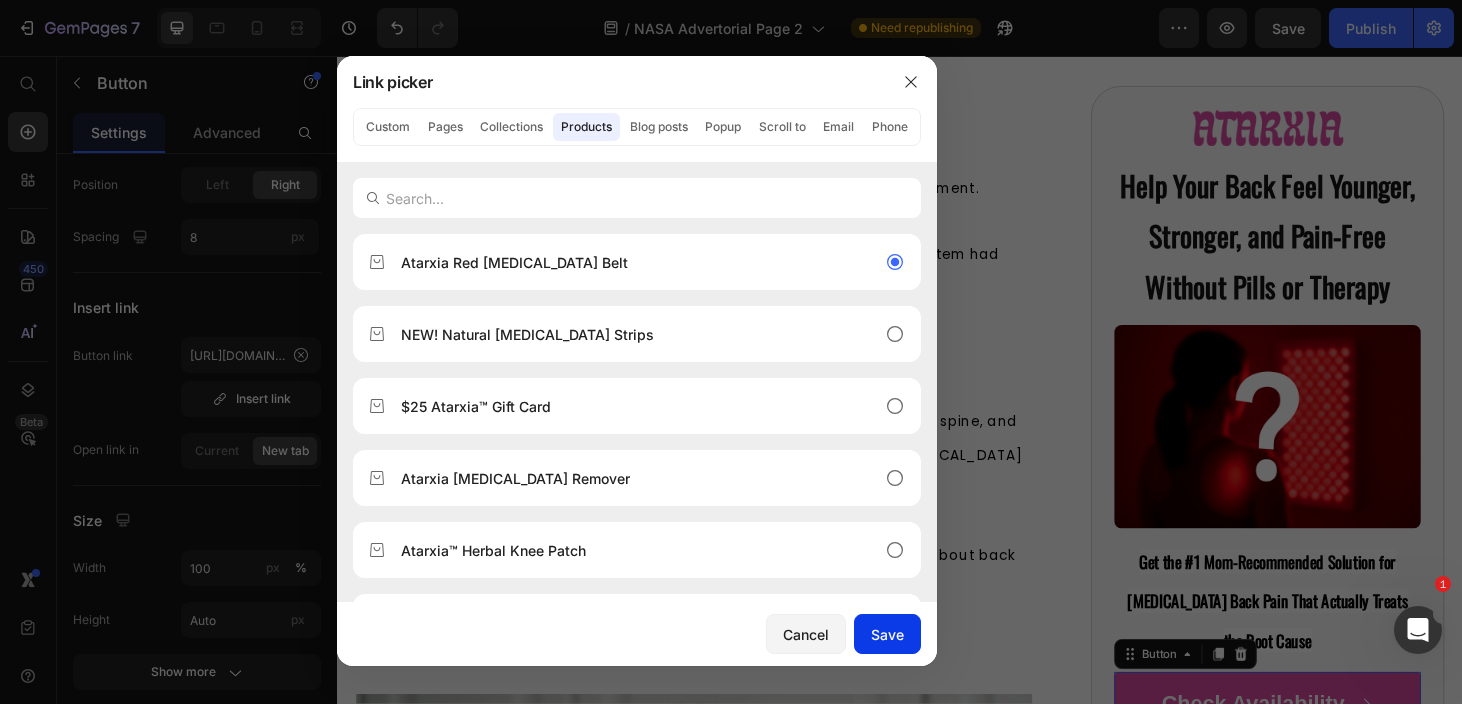 click on "Save" at bounding box center (887, 634) 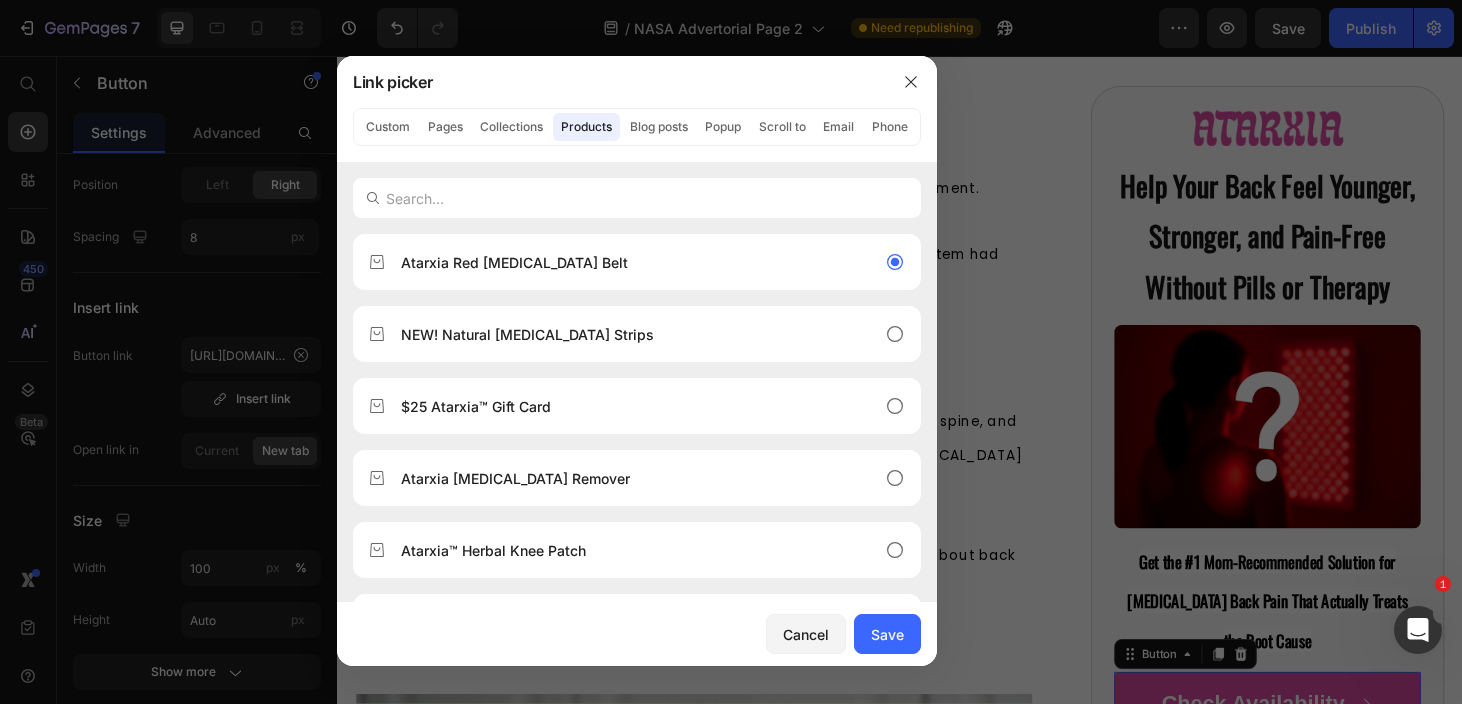 type on "/products/atarxia-red-[MEDICAL_DATA]-belt" 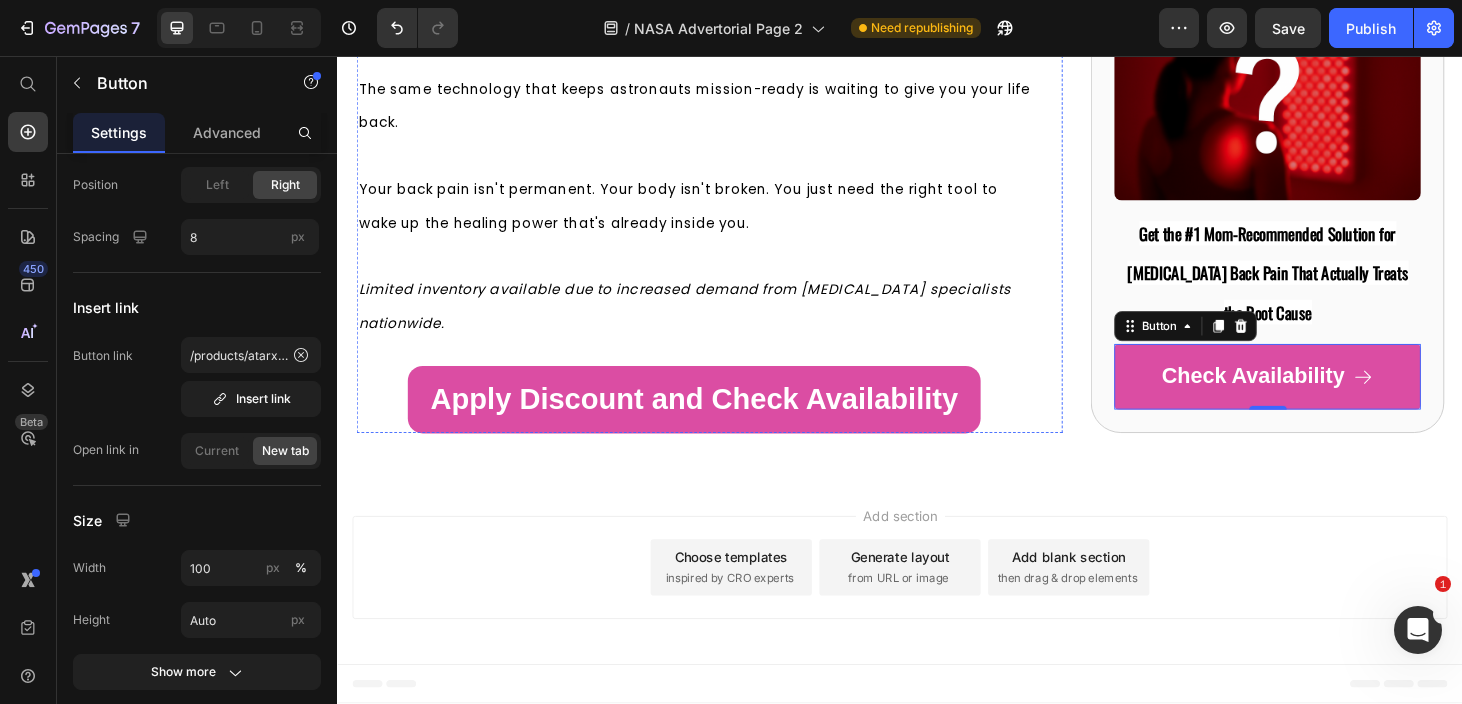 scroll, scrollTop: 16890, scrollLeft: 0, axis: vertical 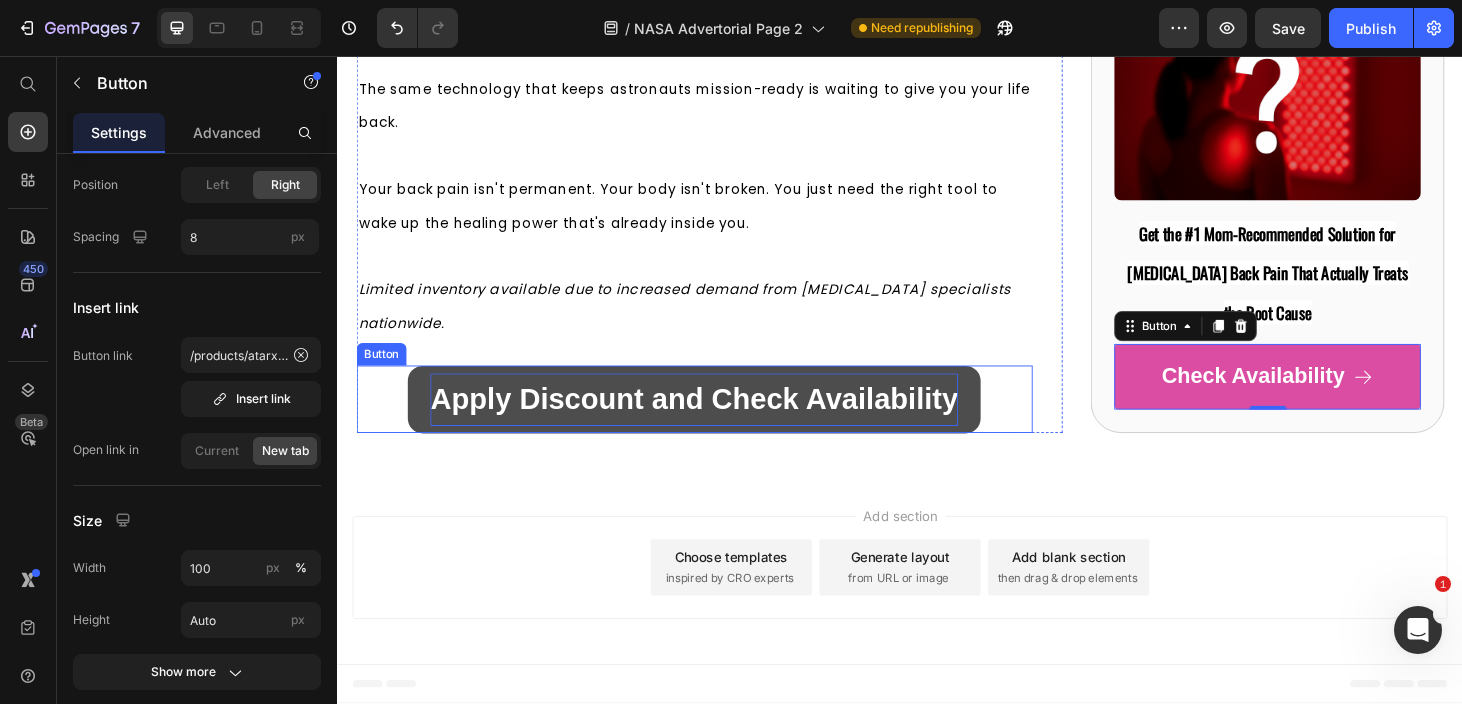 click on "Apply Discount and Check Availability" at bounding box center [717, 422] 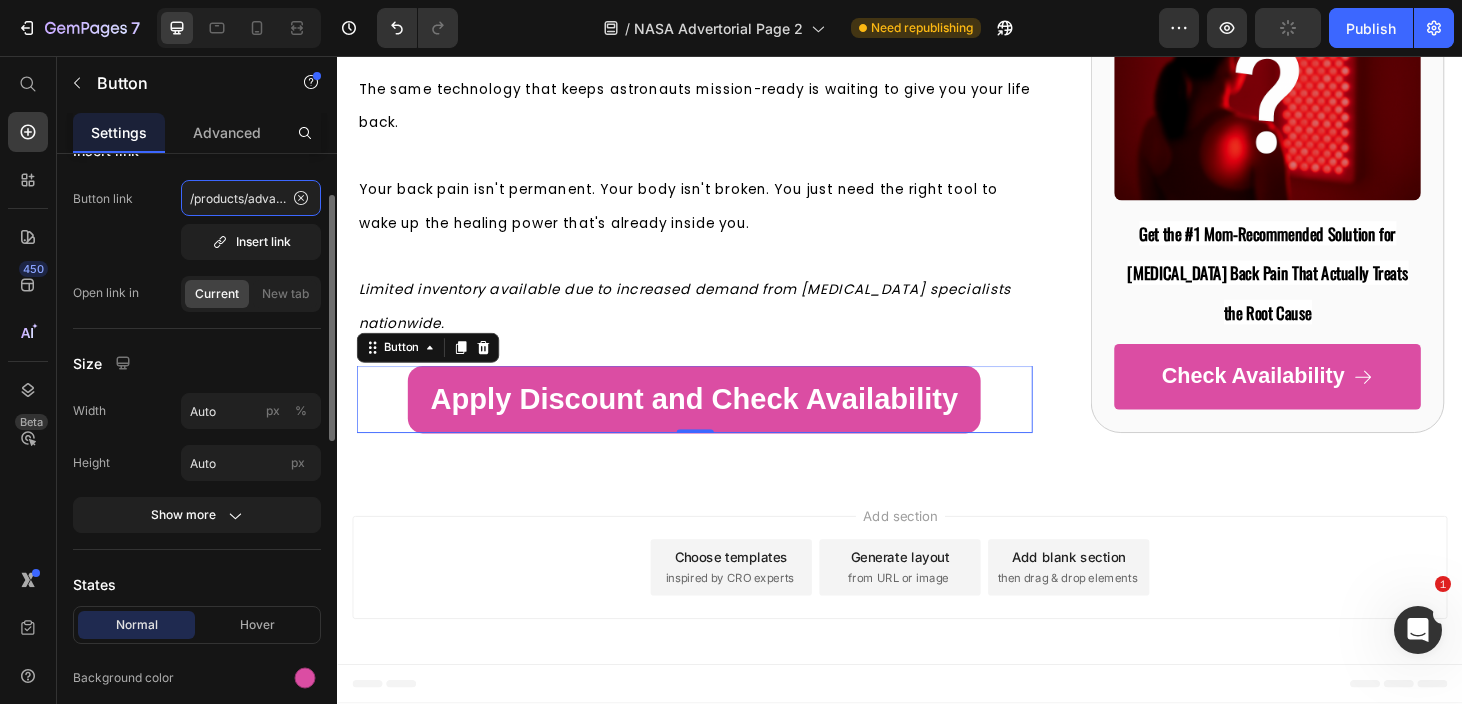 click on "/products/advanced-natural-[MEDICAL_DATA]-strips" 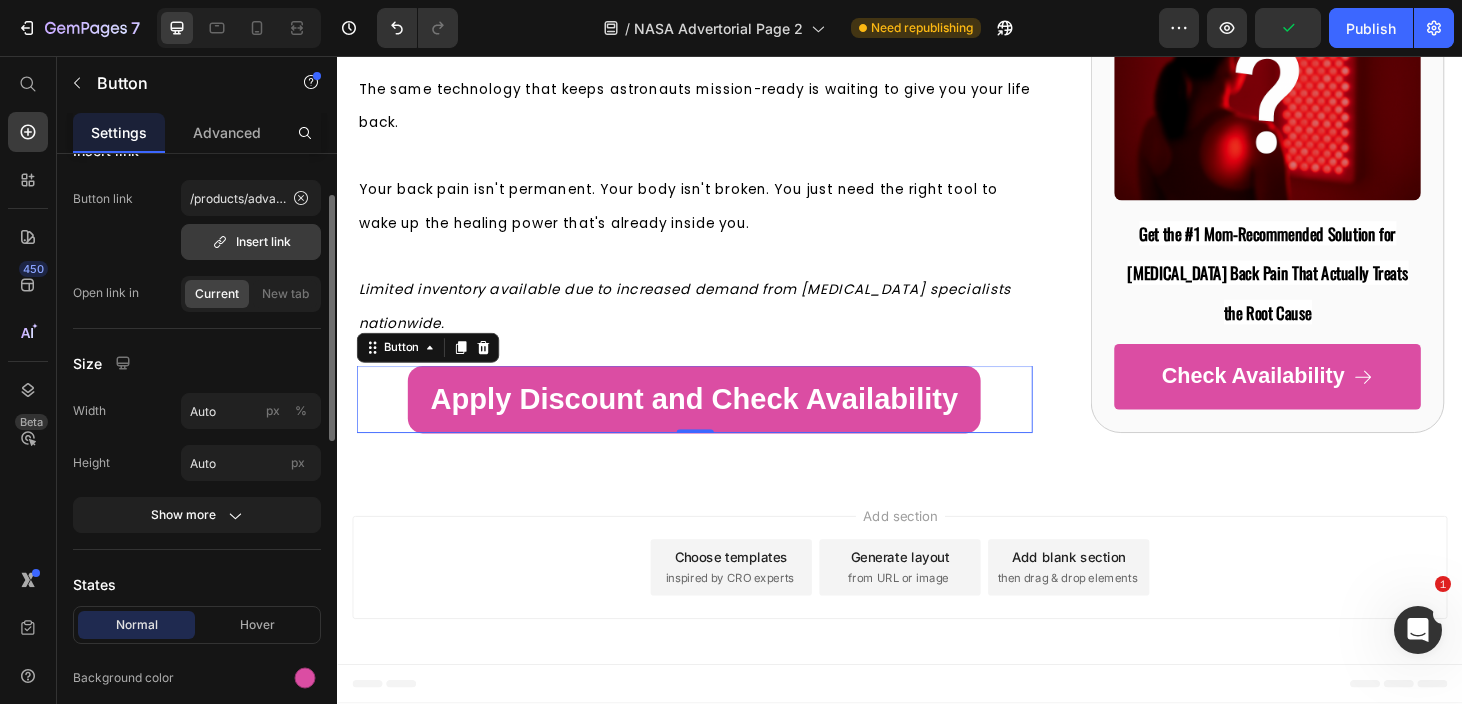 click on "Insert link" at bounding box center [251, 242] 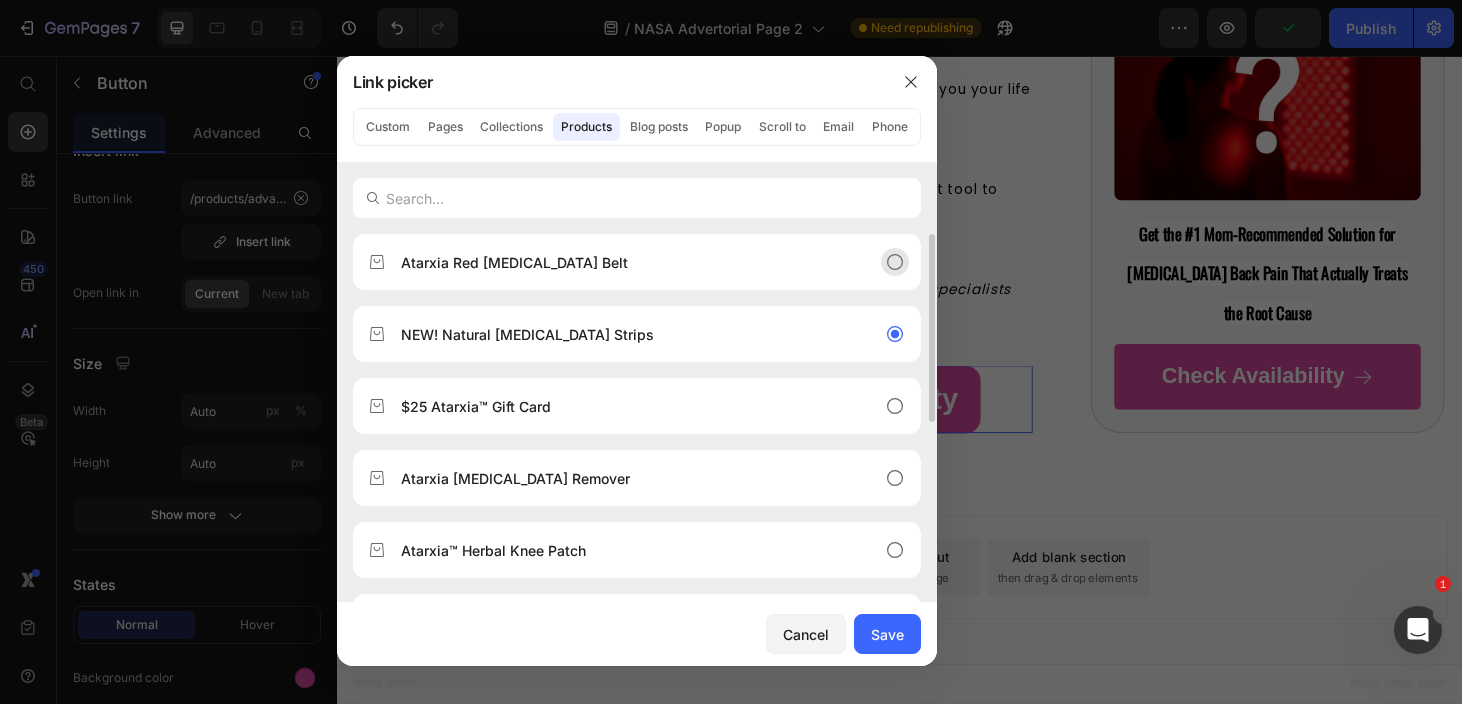 click on "Atarxia Red [MEDICAL_DATA] Belt" 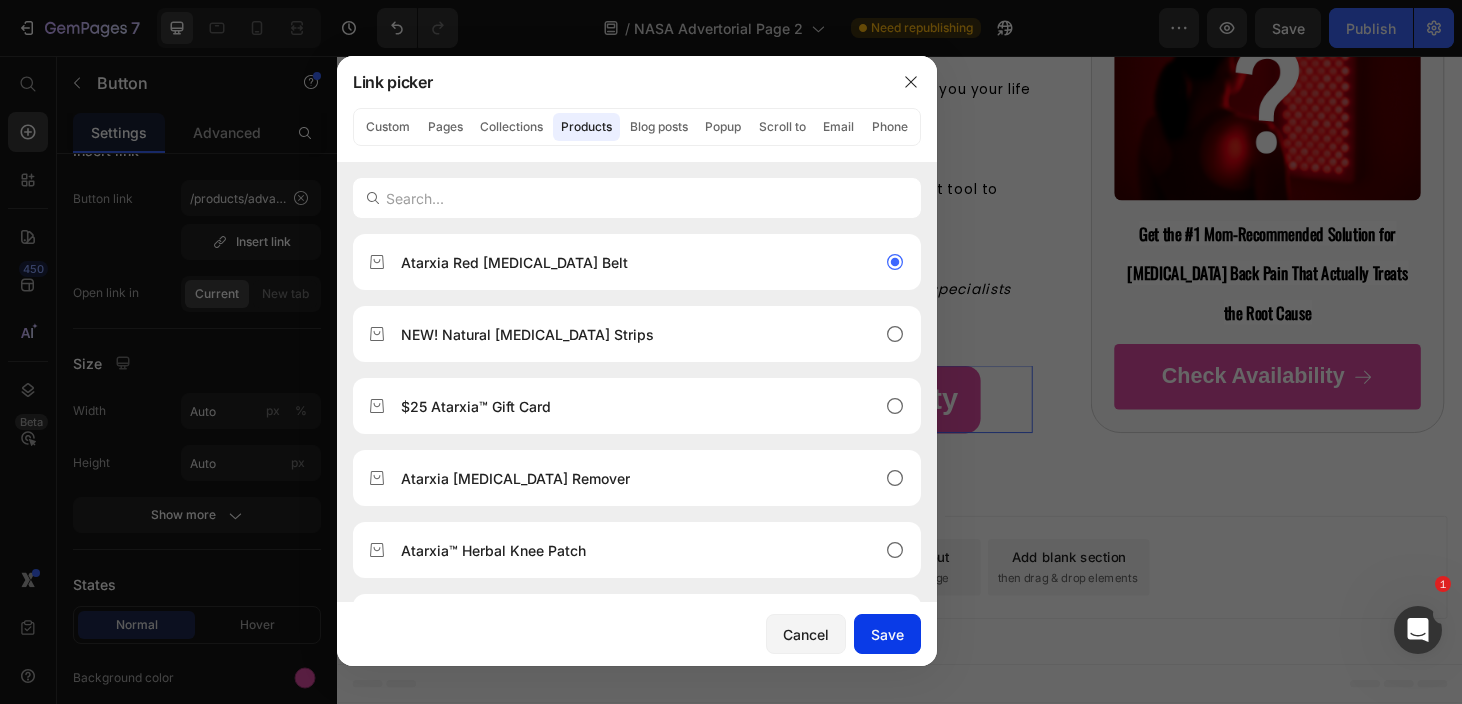 click on "Save" at bounding box center (887, 634) 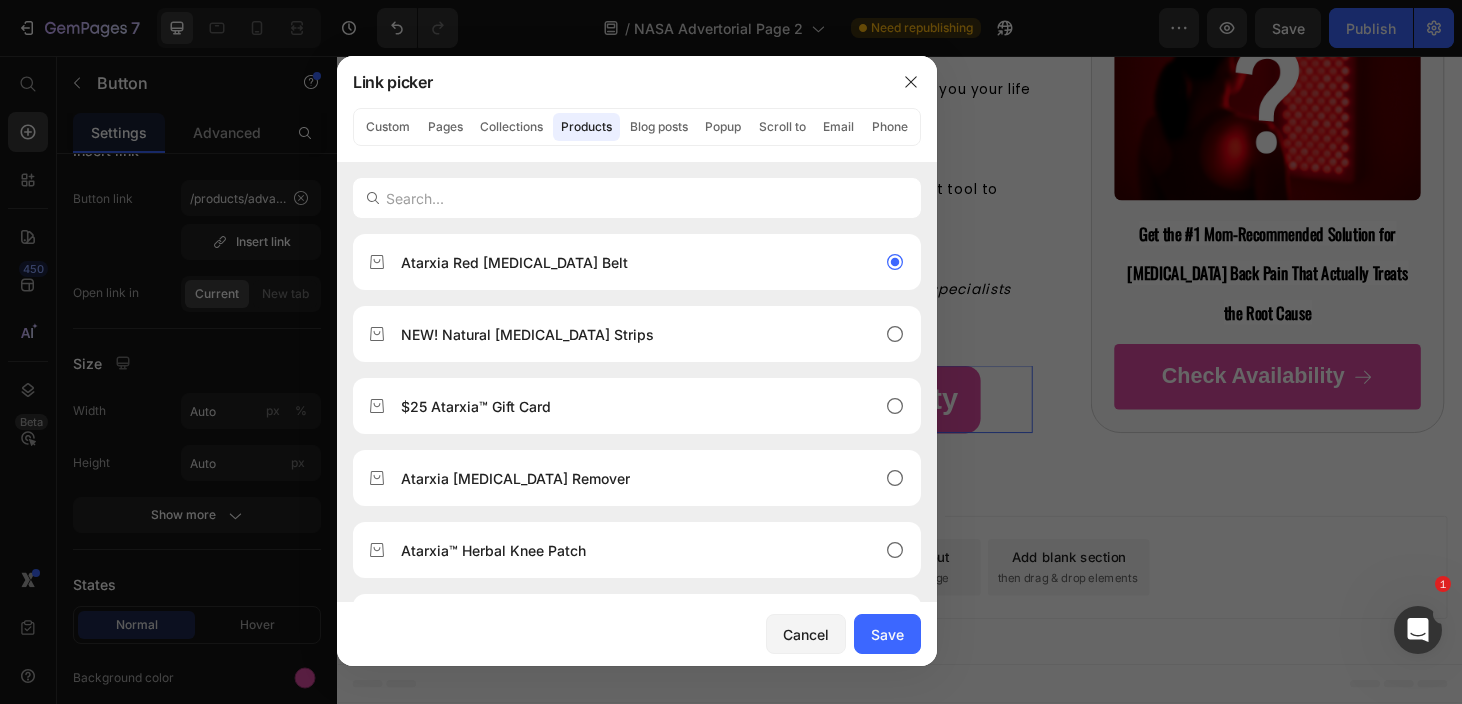 type on "/products/atarxia-red-[MEDICAL_DATA]-belt" 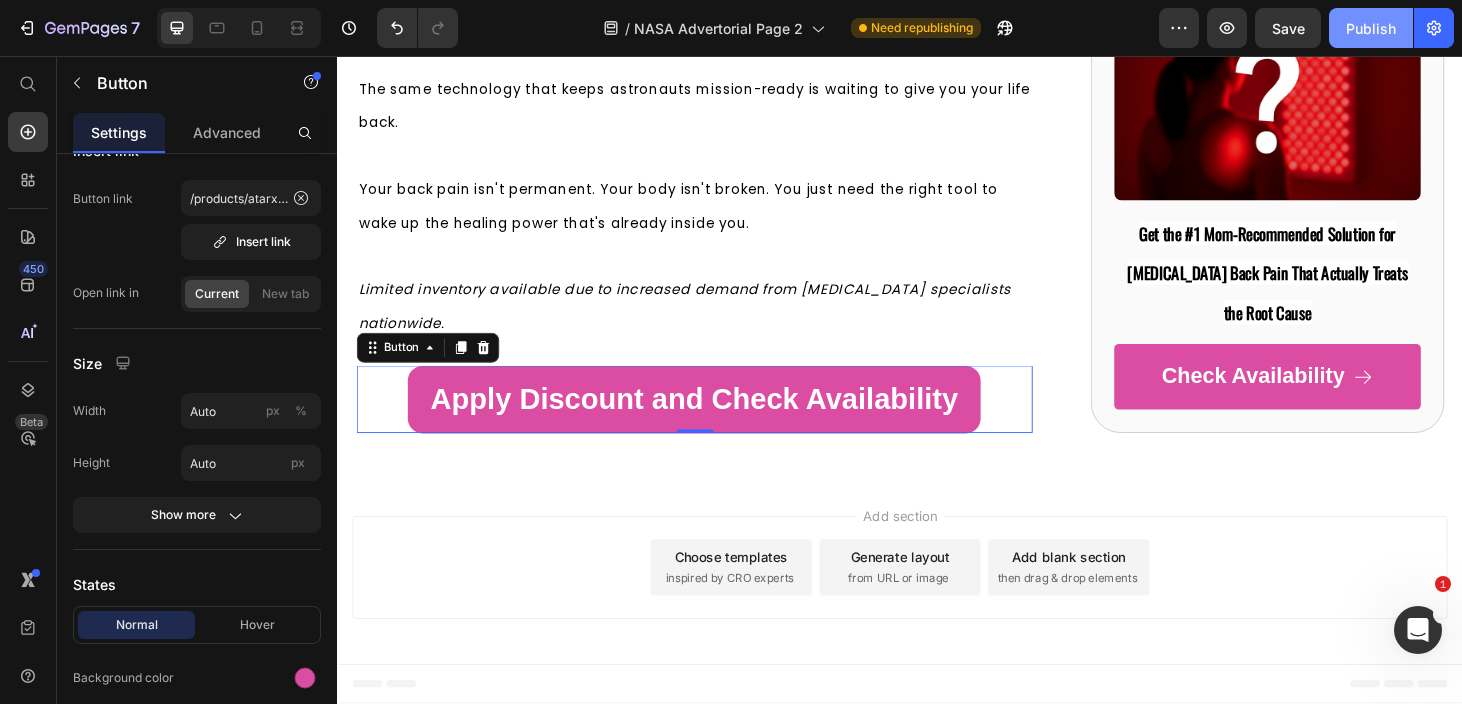 click on "Publish" 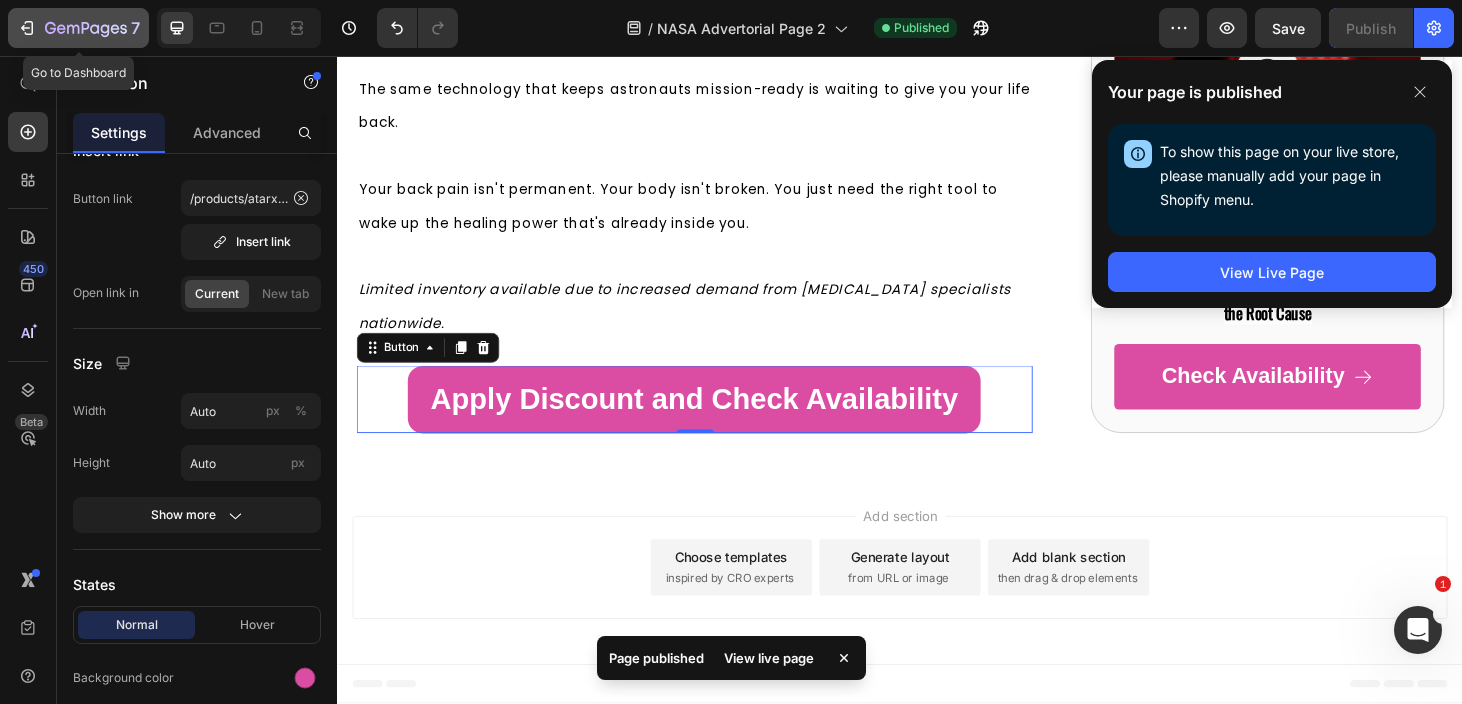 click 